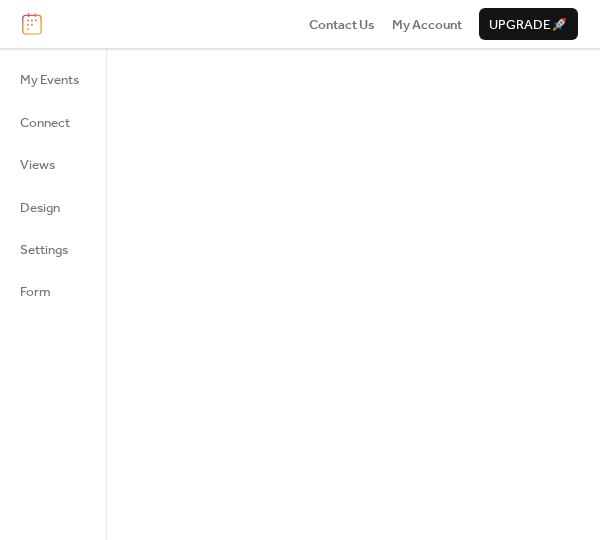scroll, scrollTop: 0, scrollLeft: 0, axis: both 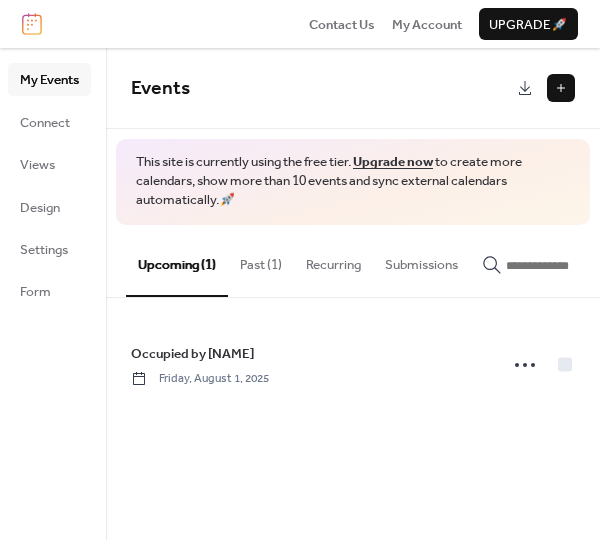 click on "Past (1)" at bounding box center (261, 260) 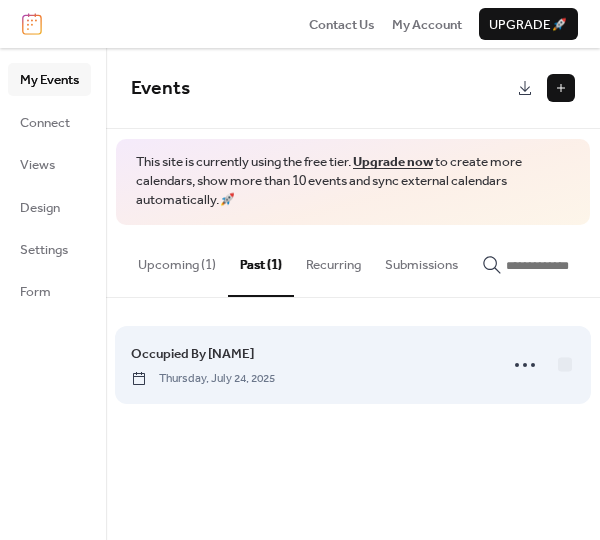 click on "Occupied By Ms Lin" at bounding box center [192, 354] 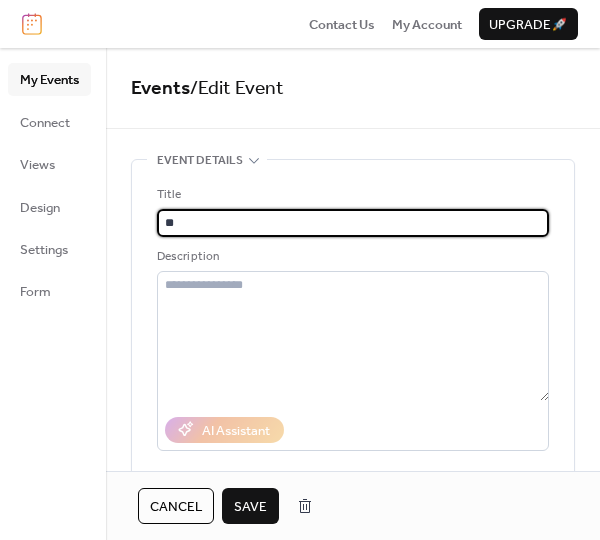 type on "*" 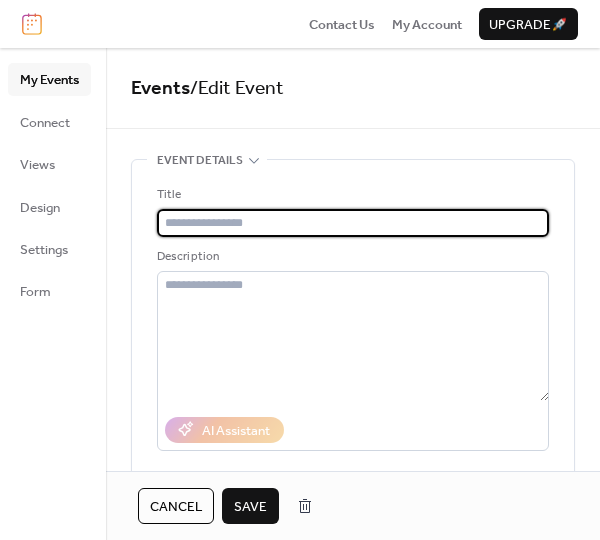 type 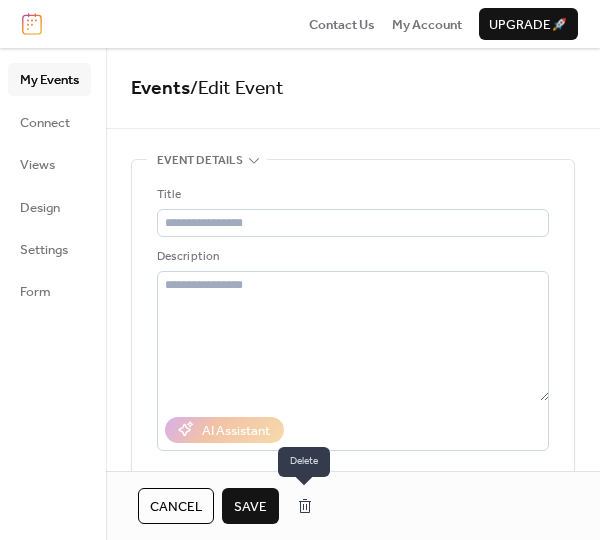 click at bounding box center [305, 506] 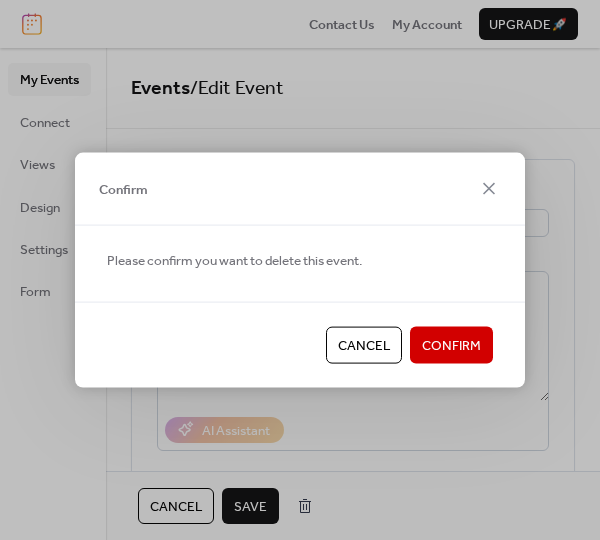 click on "Confirm" at bounding box center [451, 346] 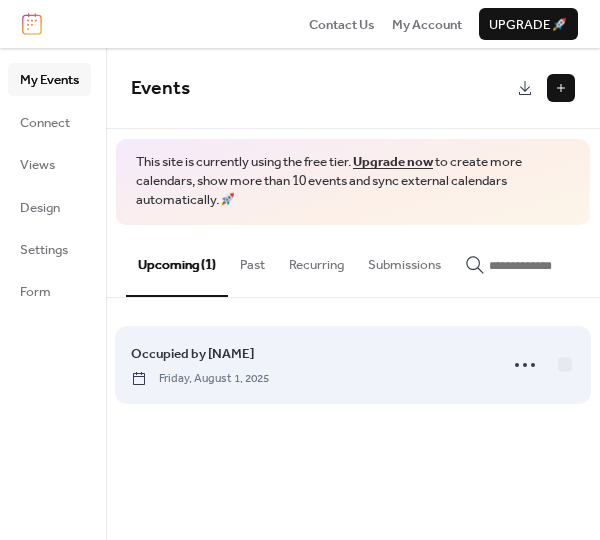 click on "Occupied by Mr Chen" at bounding box center (192, 354) 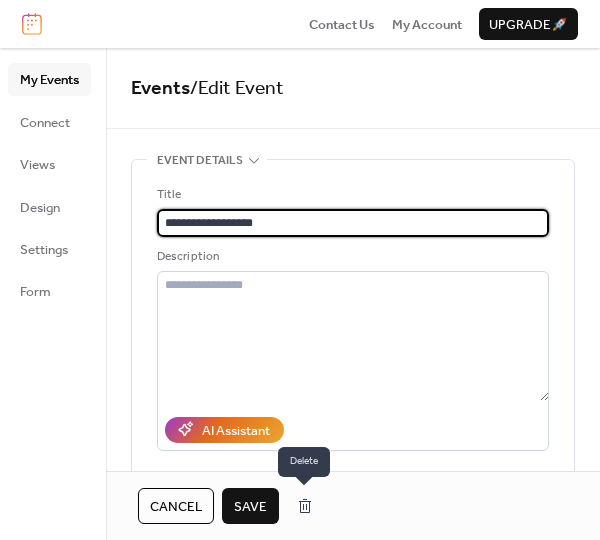 type on "**********" 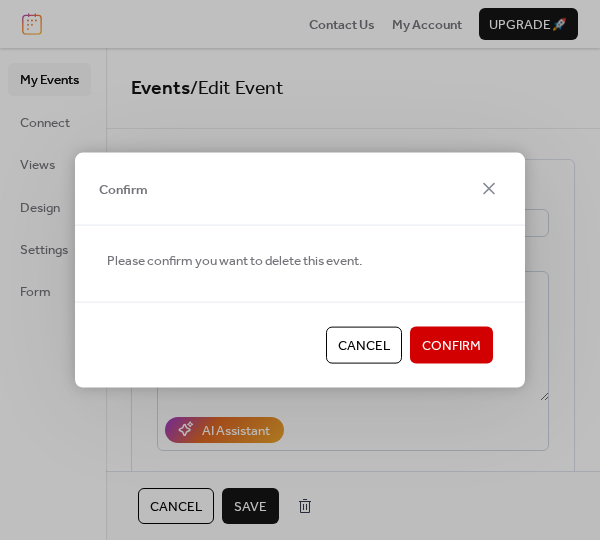 click on "Confirm" at bounding box center (451, 346) 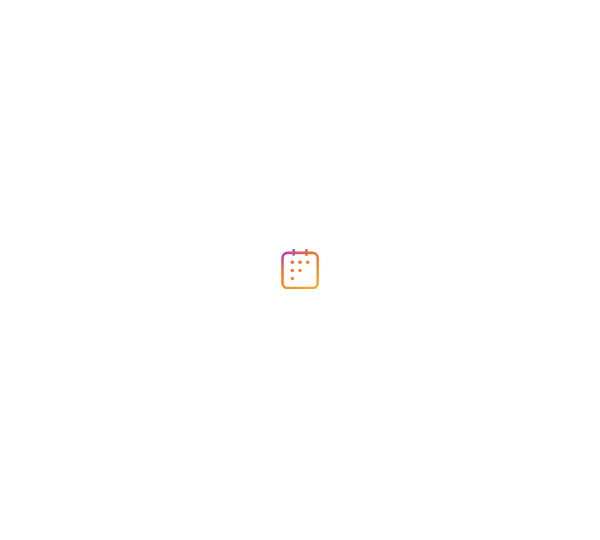 scroll, scrollTop: 0, scrollLeft: 0, axis: both 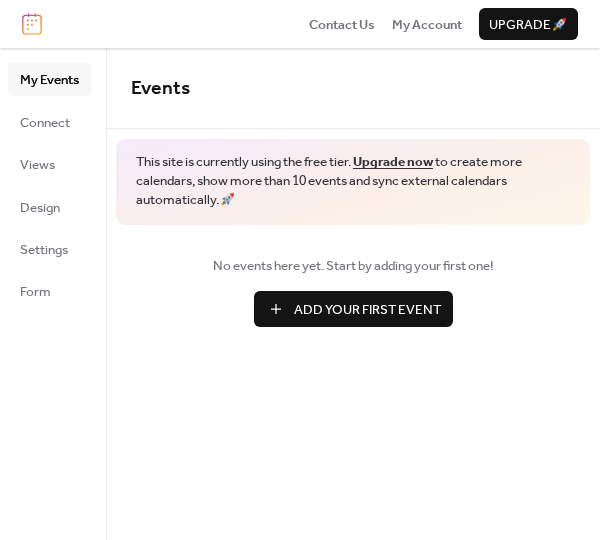 click on "Add Your First Event" at bounding box center [353, 309] 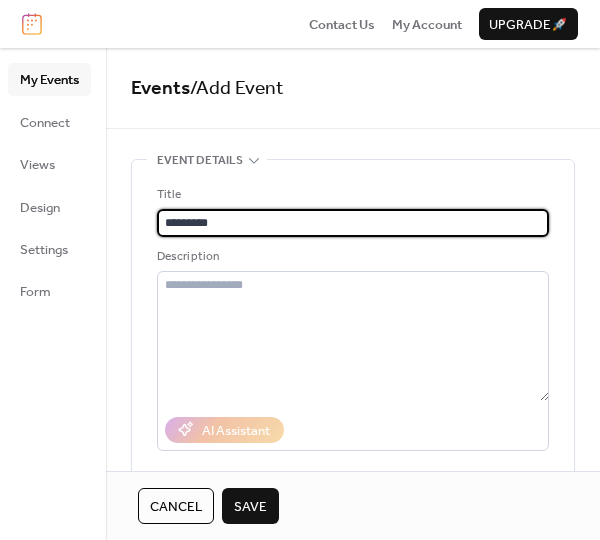 drag, startPoint x: 255, startPoint y: 225, endPoint x: 143, endPoint y: 217, distance: 112.28535 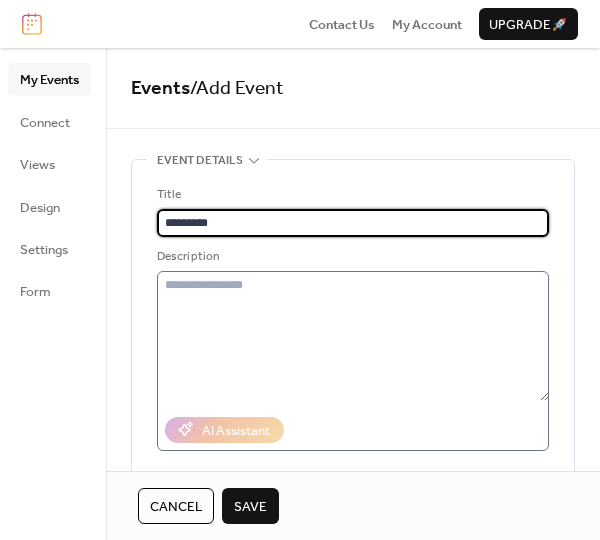 type on "********" 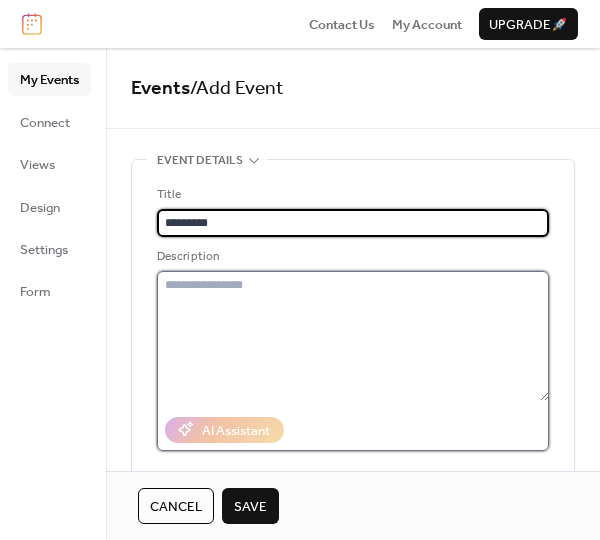 click at bounding box center [353, 336] 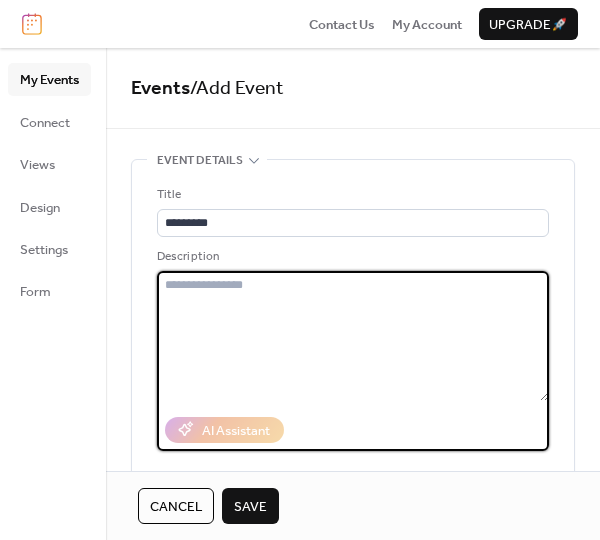 paste on "********" 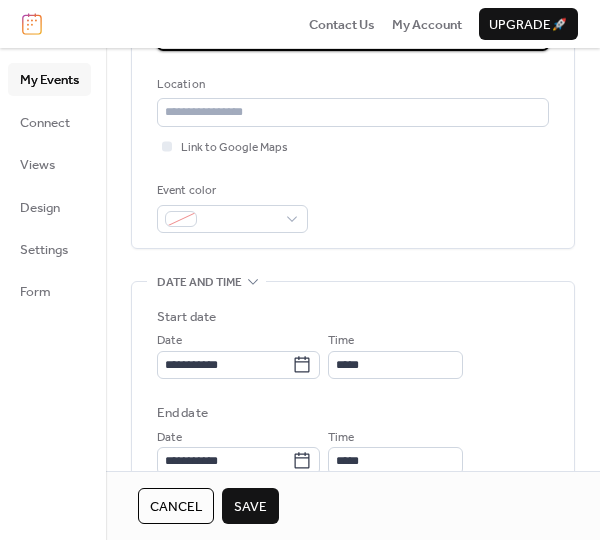 scroll, scrollTop: 500, scrollLeft: 0, axis: vertical 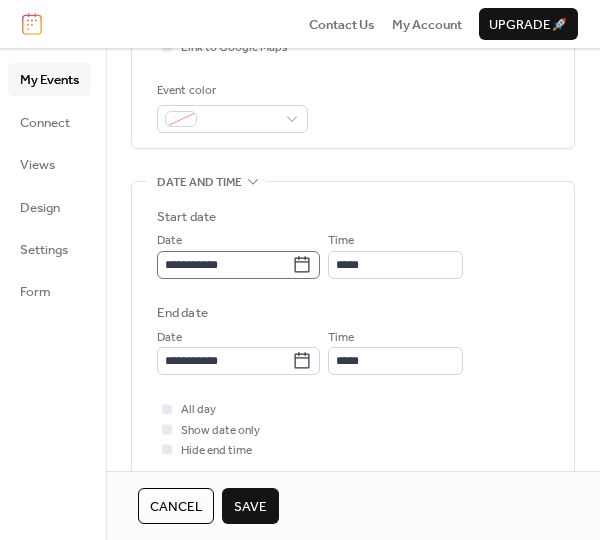 type on "********" 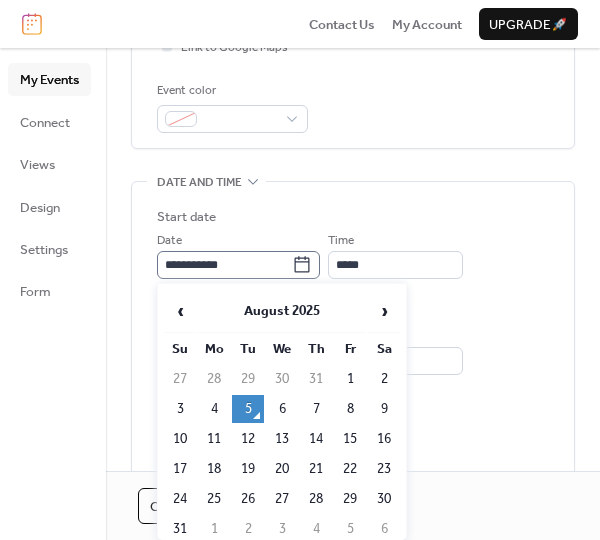 click 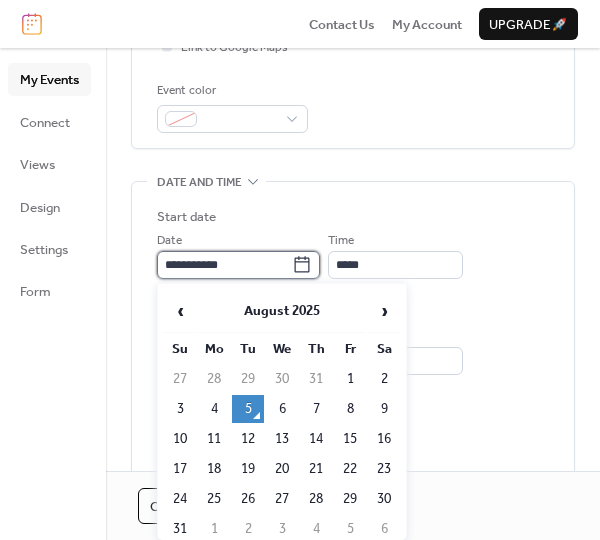 click on "**********" at bounding box center [224, 265] 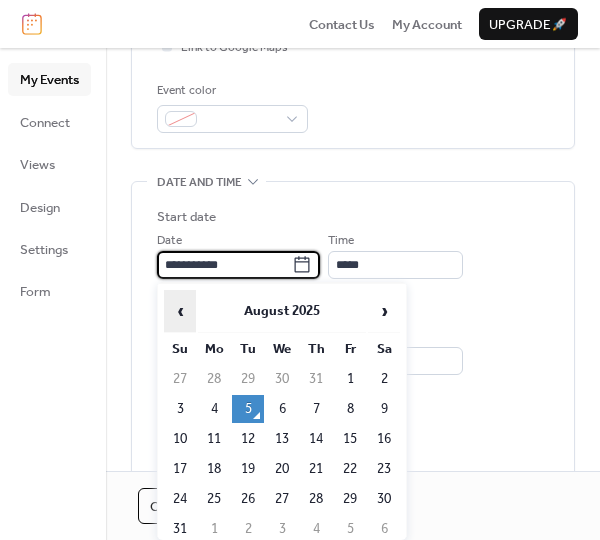 click on "‹" at bounding box center (180, 311) 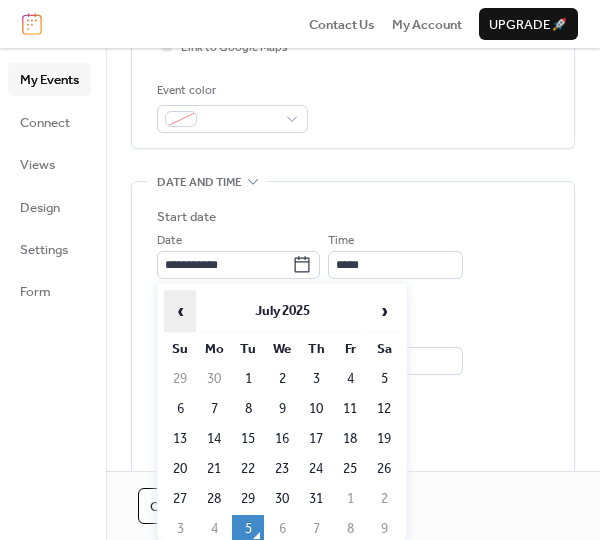 click on "‹" at bounding box center [180, 311] 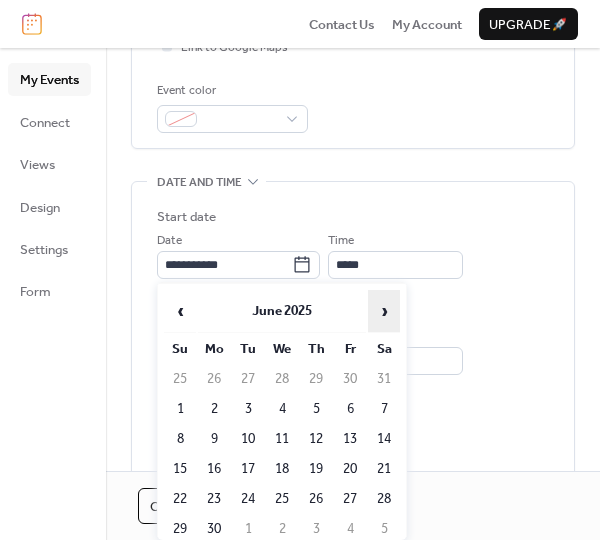 click on "›" at bounding box center [384, 311] 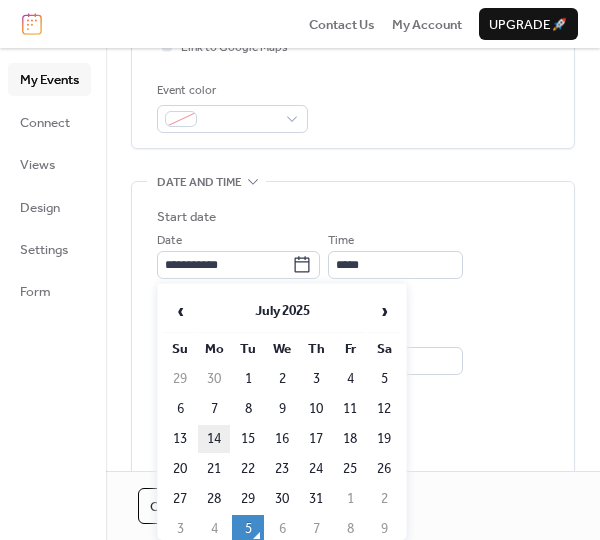 click on "14" at bounding box center [214, 439] 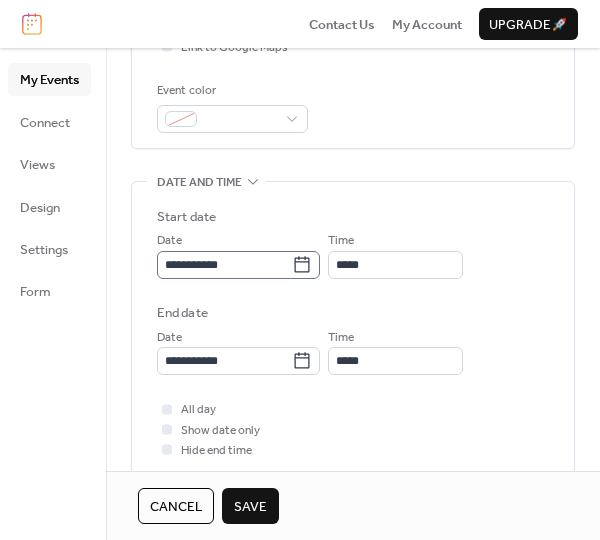 click 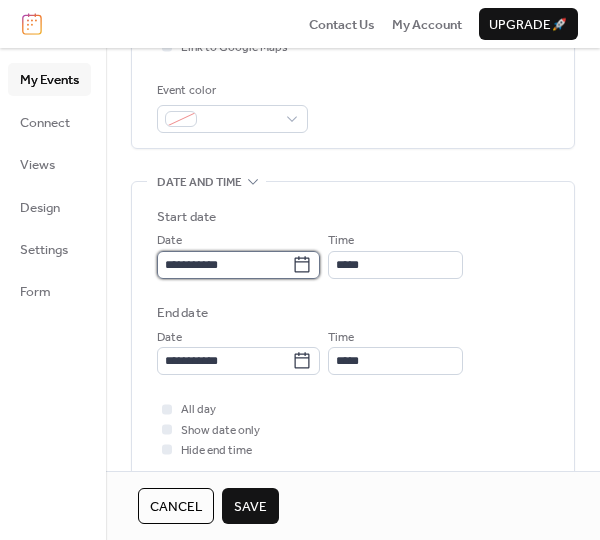 click on "**********" at bounding box center (224, 265) 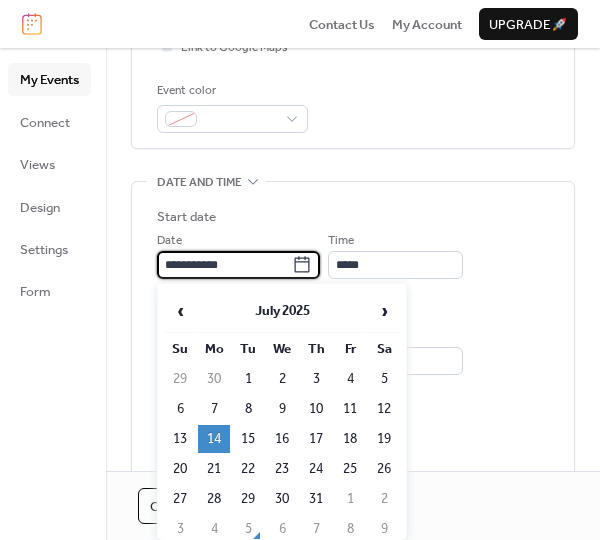 click on "14" at bounding box center (214, 439) 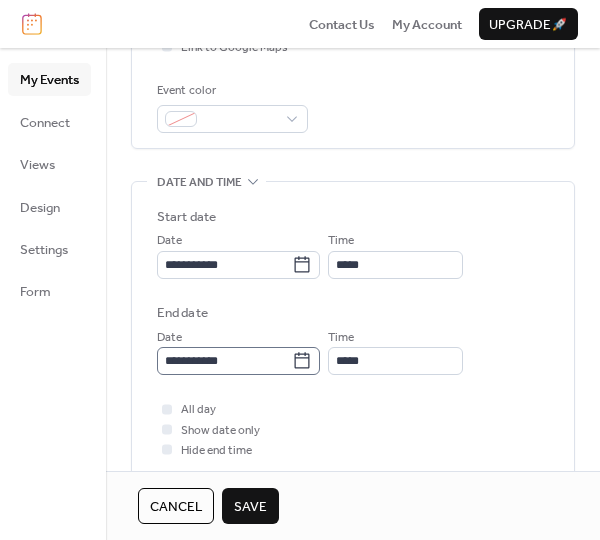 click 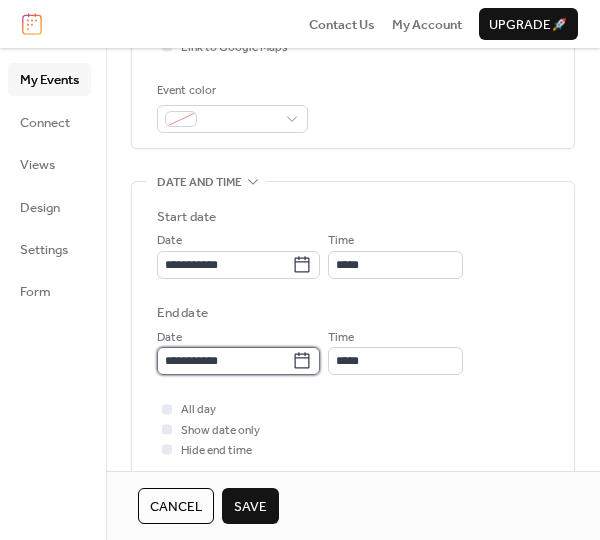 click on "**********" at bounding box center (224, 361) 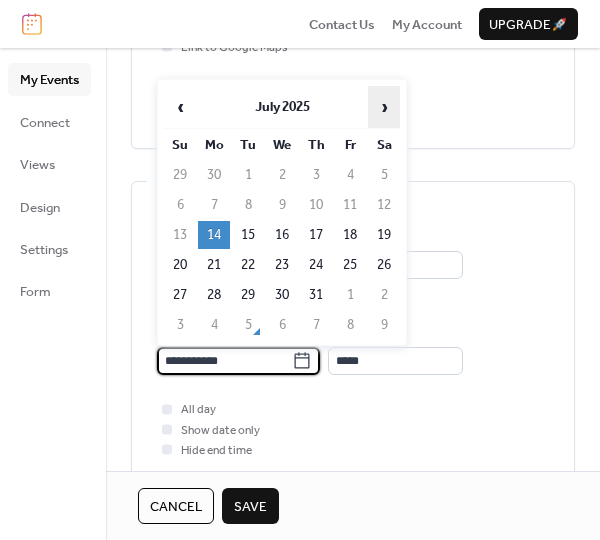 click on "›" at bounding box center [384, 107] 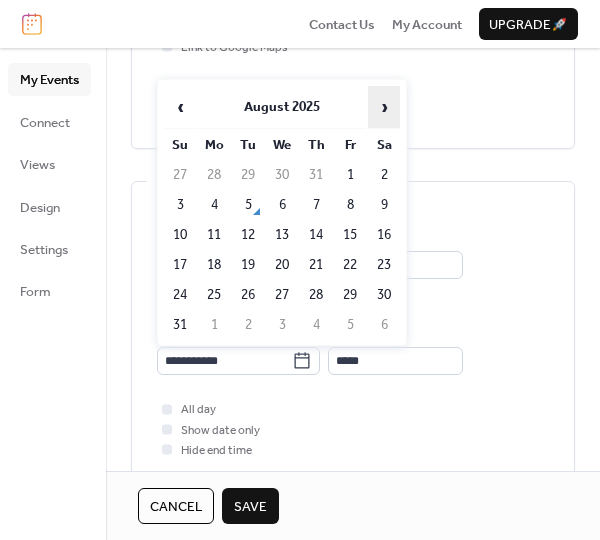 click on "›" at bounding box center (384, 107) 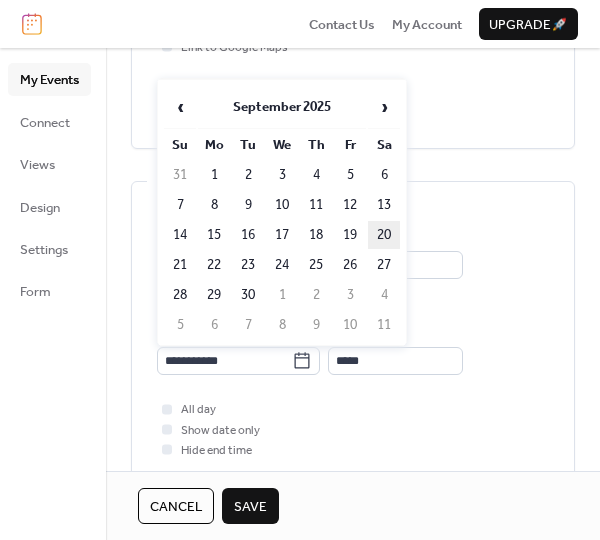 click on "20" at bounding box center [384, 235] 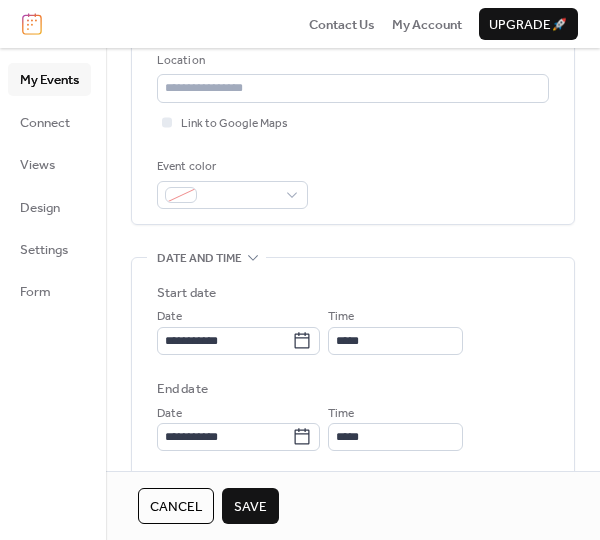 scroll, scrollTop: 400, scrollLeft: 0, axis: vertical 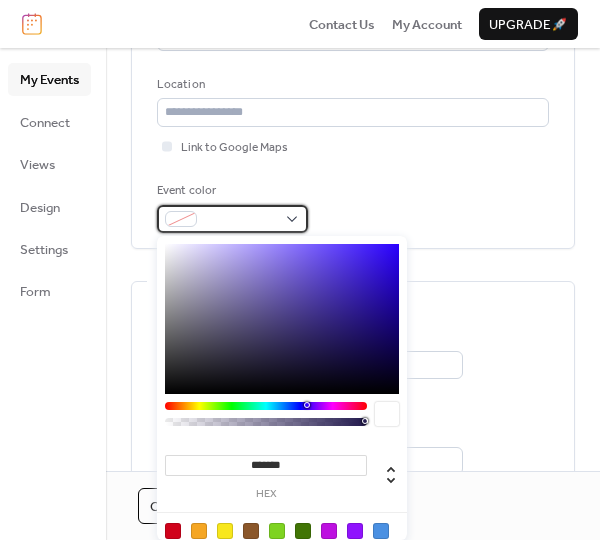 click at bounding box center [232, 219] 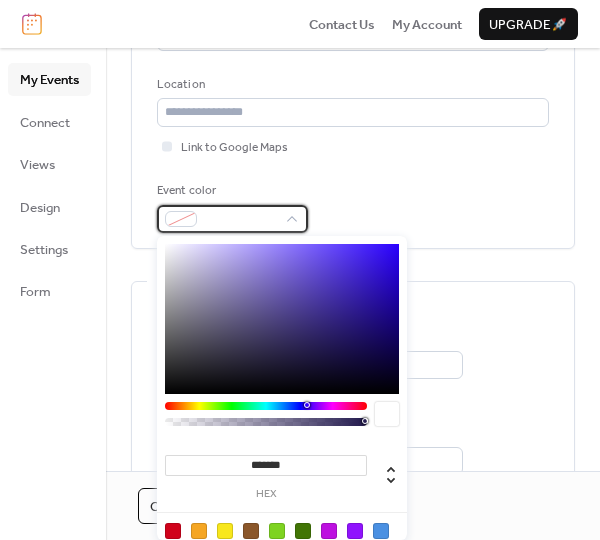 scroll, scrollTop: 500, scrollLeft: 0, axis: vertical 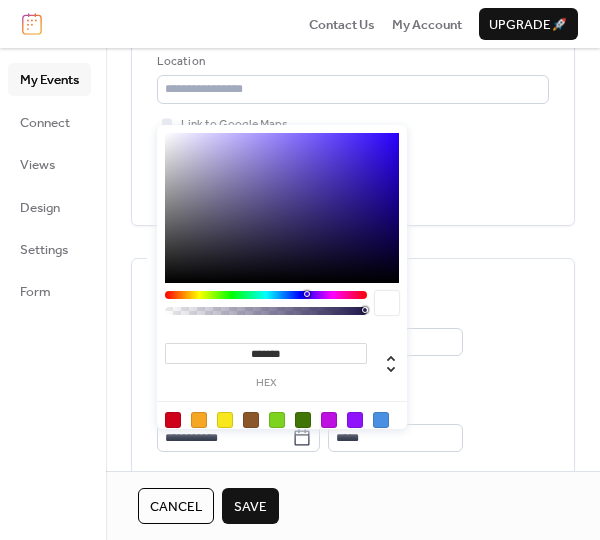 click on "Event color" at bounding box center [353, 184] 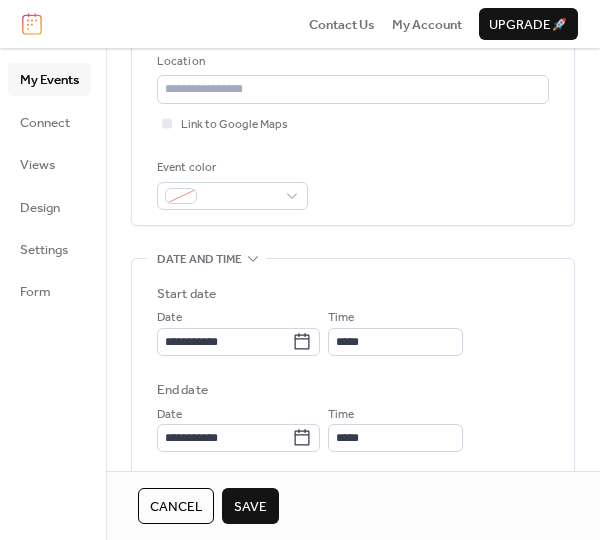 click on "Save" at bounding box center [250, 507] 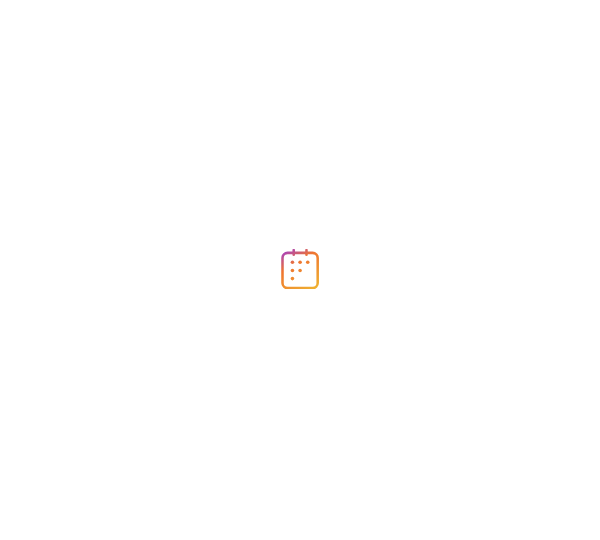 scroll, scrollTop: 0, scrollLeft: 0, axis: both 